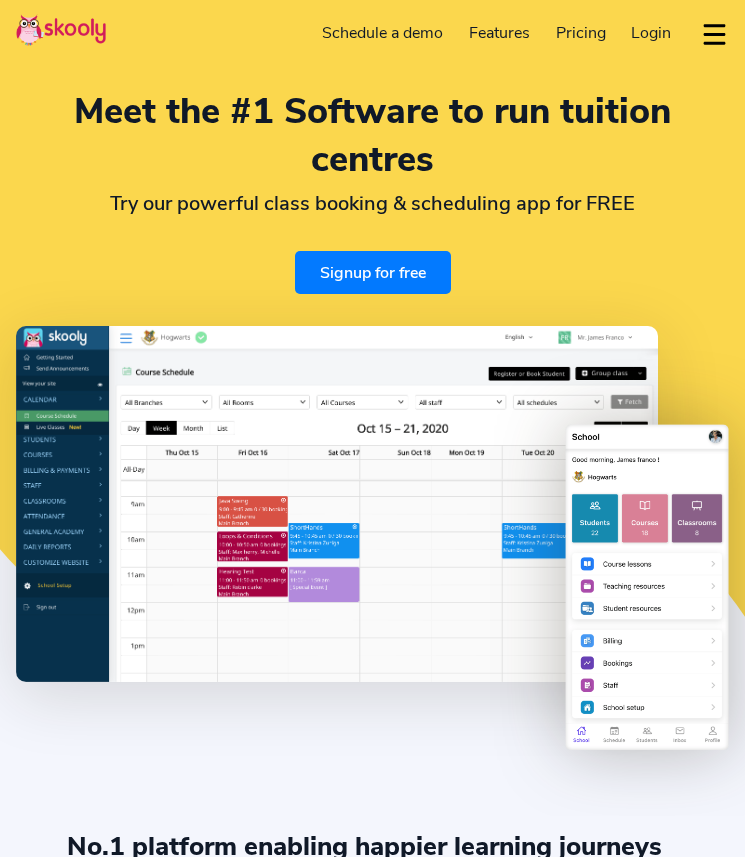 select on "en" 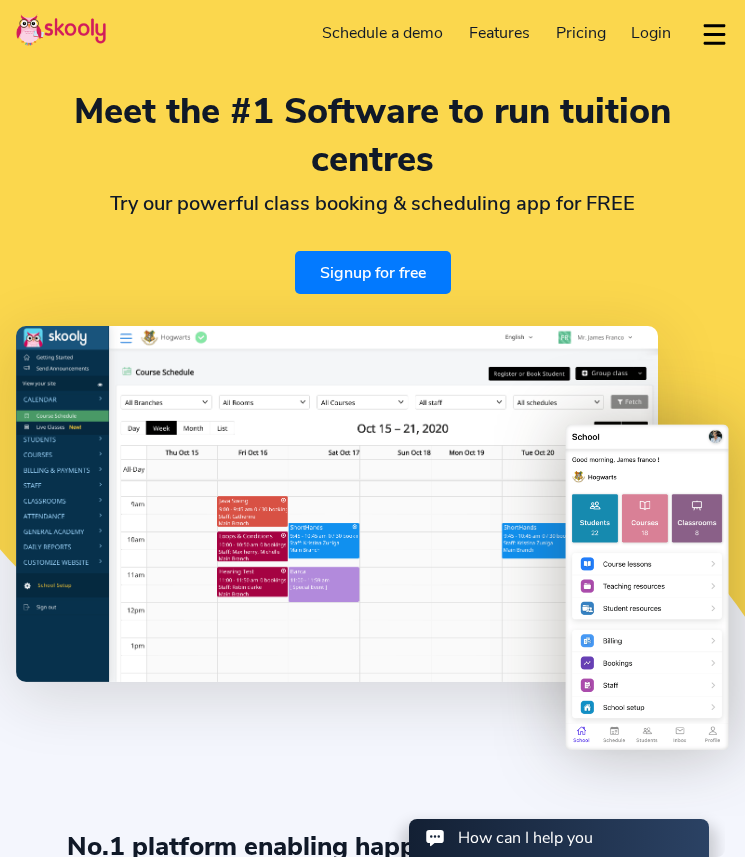 scroll, scrollTop: 0, scrollLeft: 0, axis: both 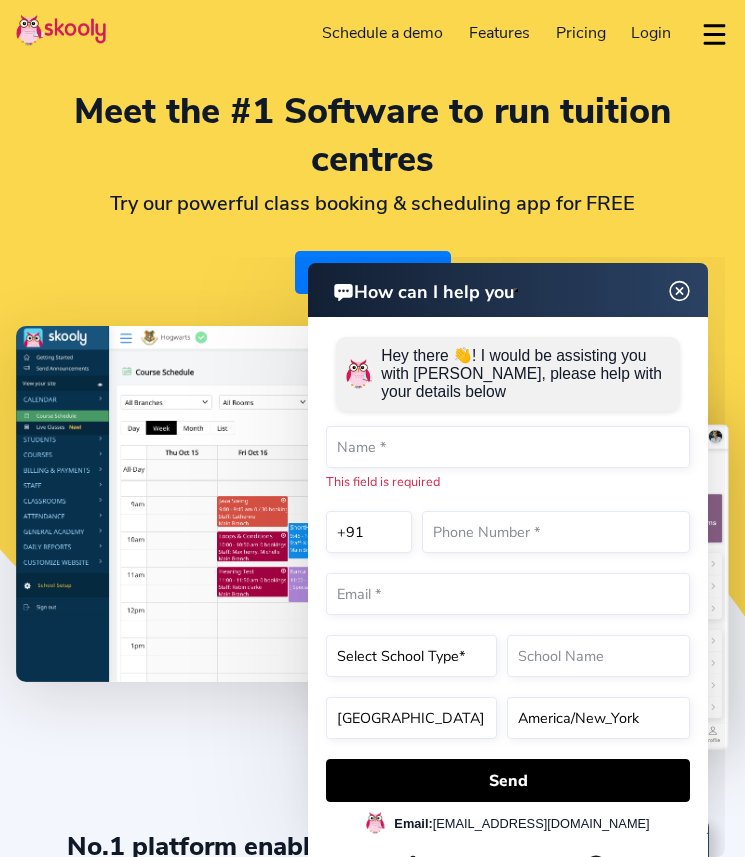 click 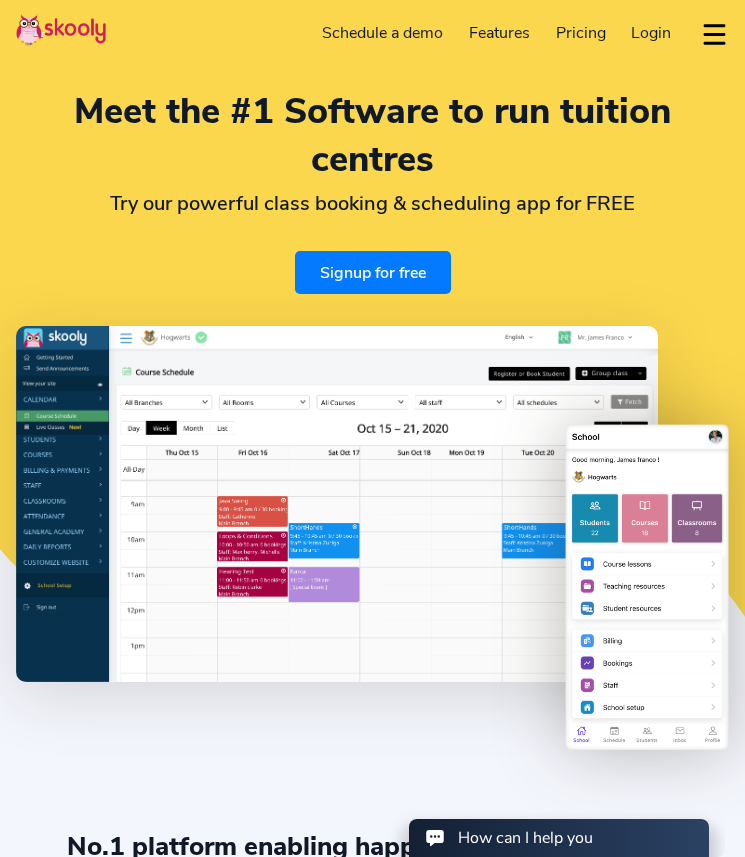 click on "Signup for free" at bounding box center (373, 272) 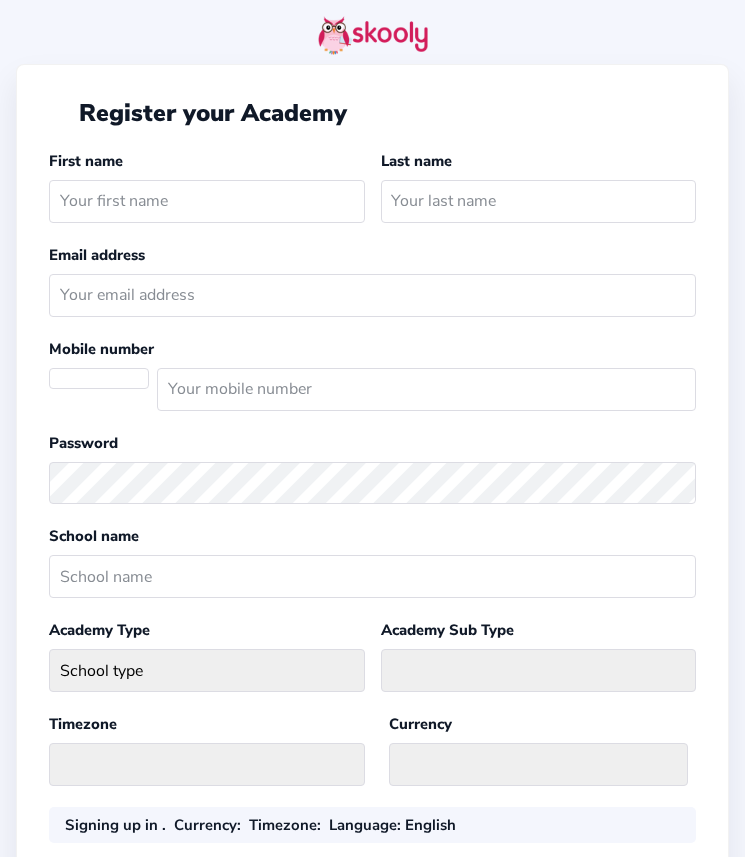 scroll, scrollTop: 0, scrollLeft: 0, axis: both 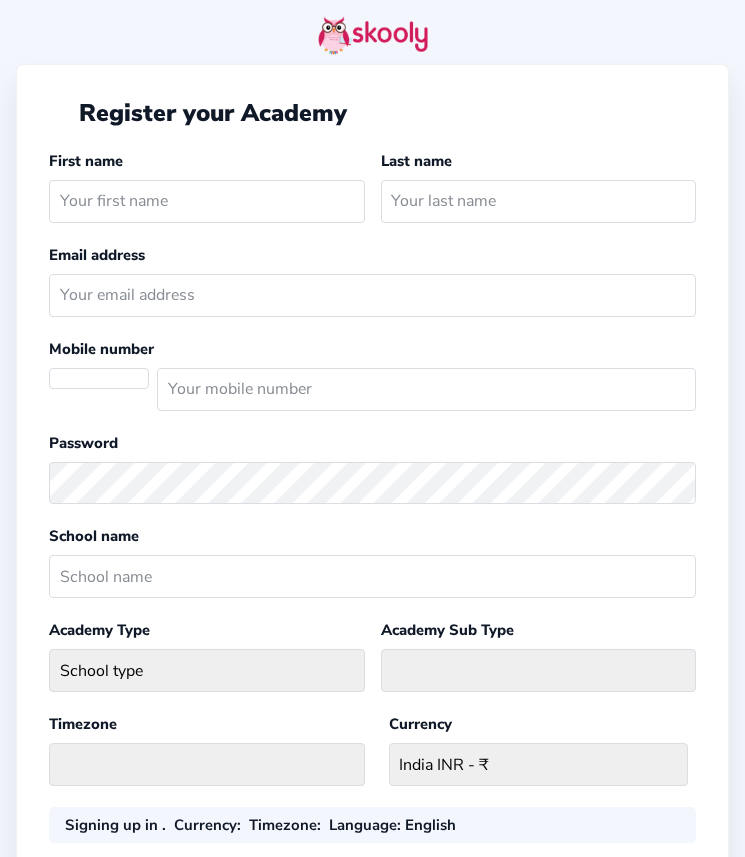 select on "IN" 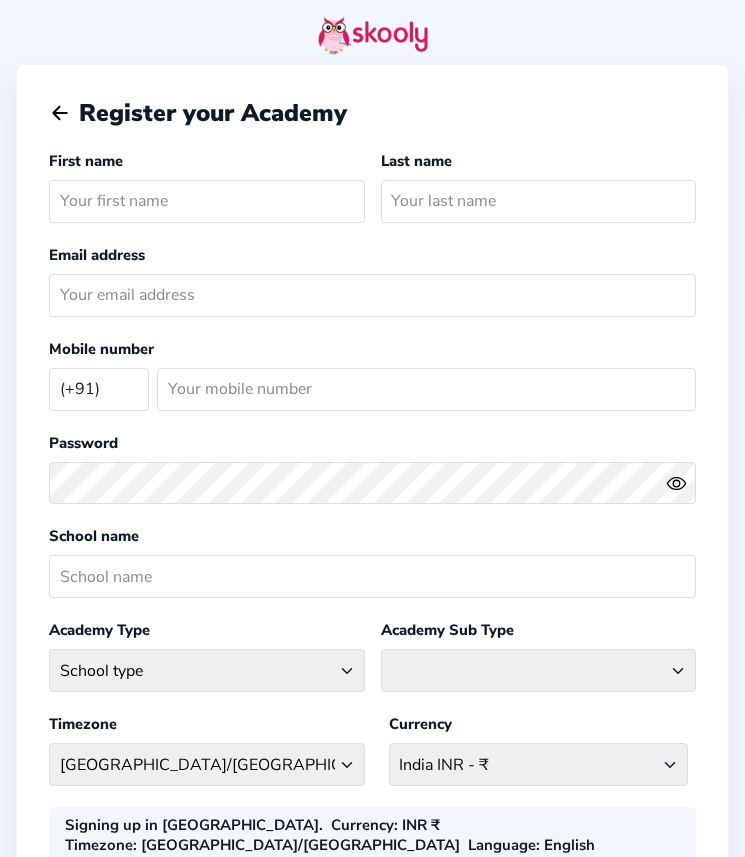 click on "Arrow Back" 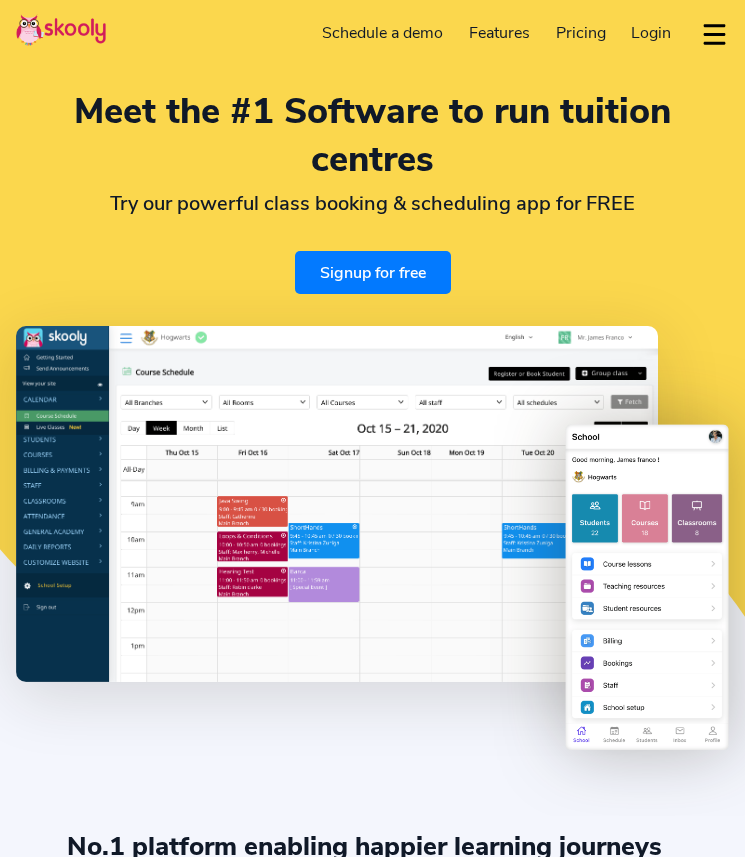 select on "en" 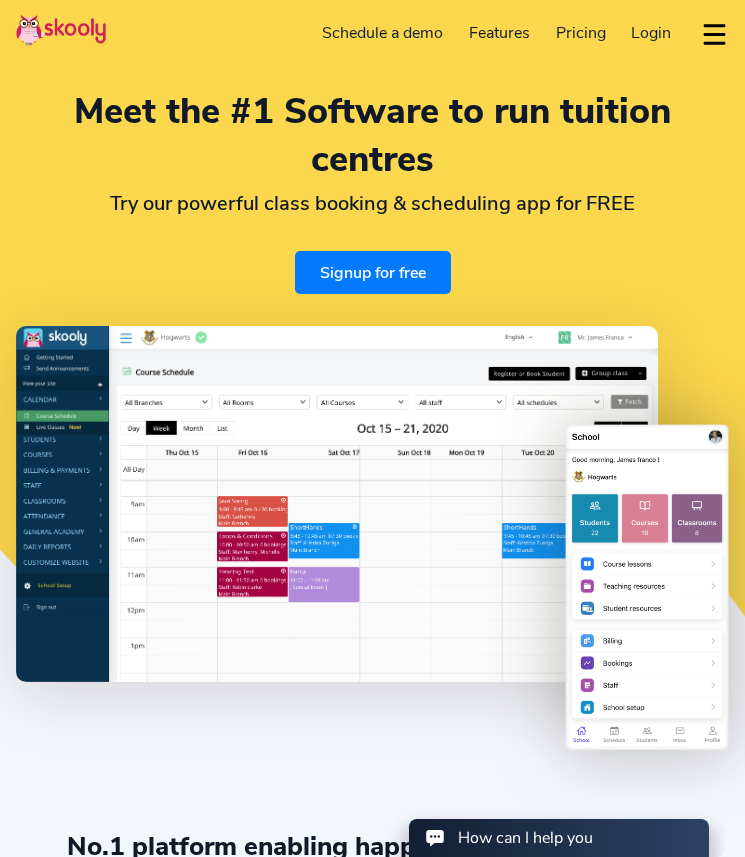 scroll, scrollTop: 0, scrollLeft: 0, axis: both 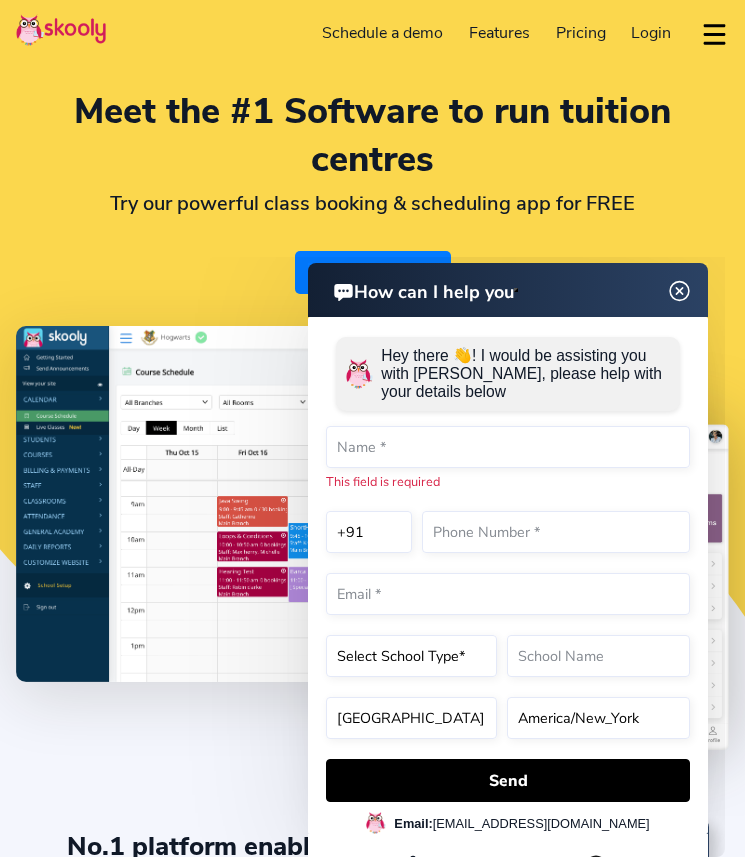 click on "Meet the #1 Software to run tuition centres Try our powerful class booking & scheduling app for FREE Signup for free" at bounding box center (372, 191) 